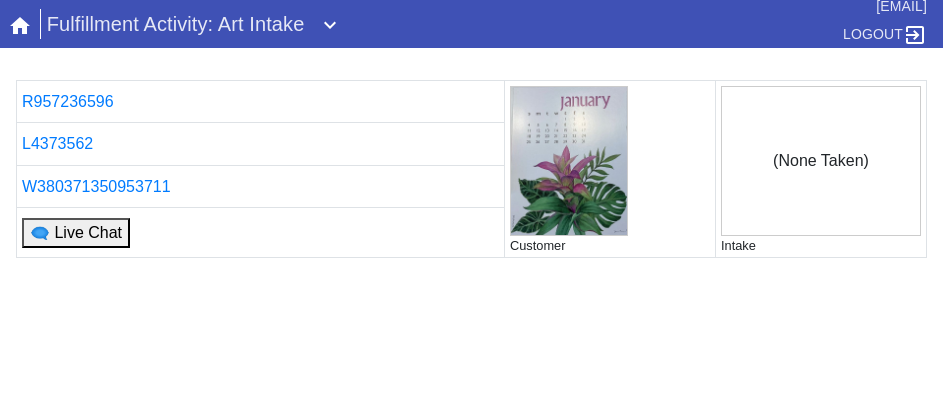 scroll, scrollTop: 0, scrollLeft: 0, axis: both 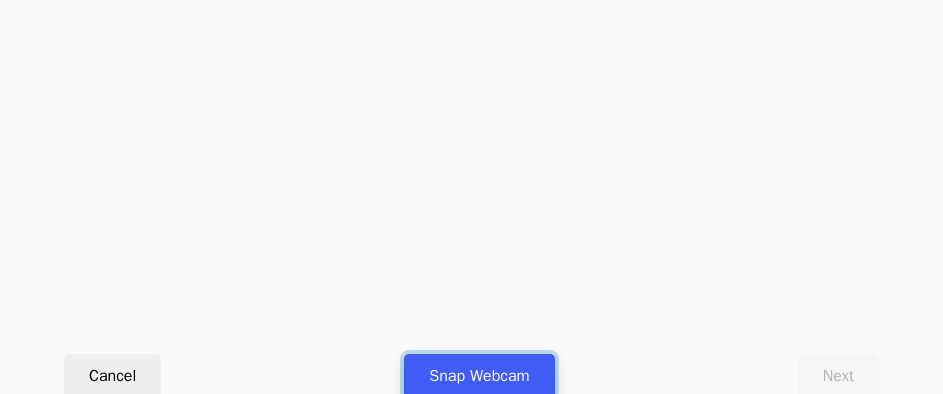 click on "Snap Webcam" at bounding box center (479, 376) 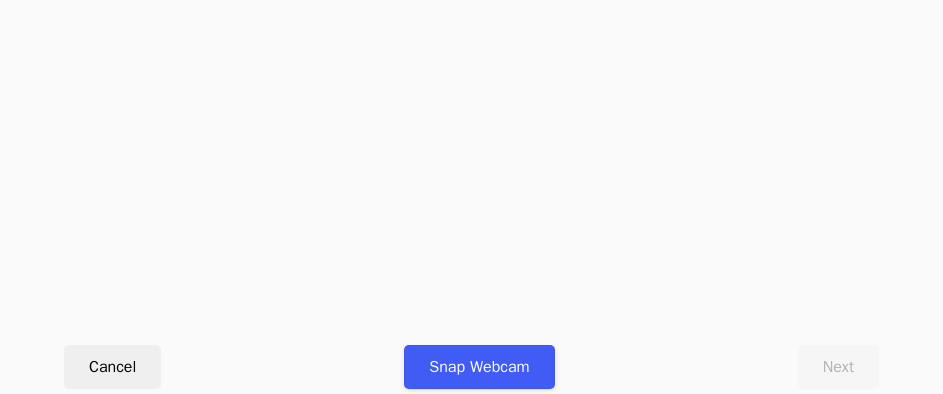 scroll, scrollTop: 912, scrollLeft: 0, axis: vertical 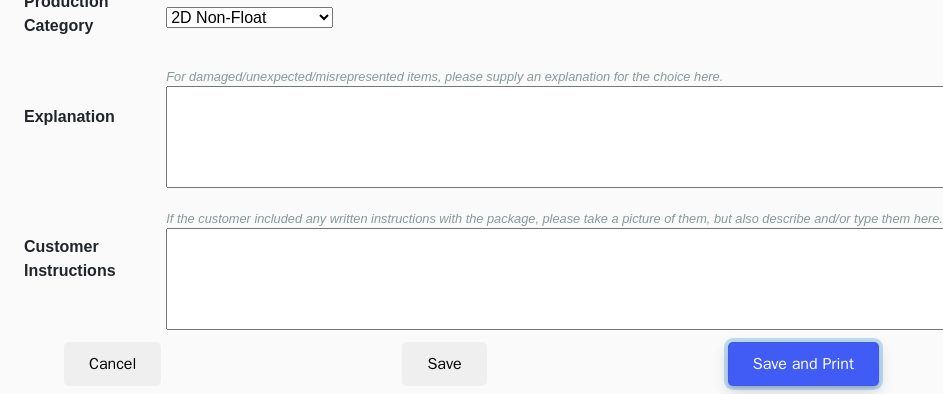 click on "Save and Print" at bounding box center [803, 364] 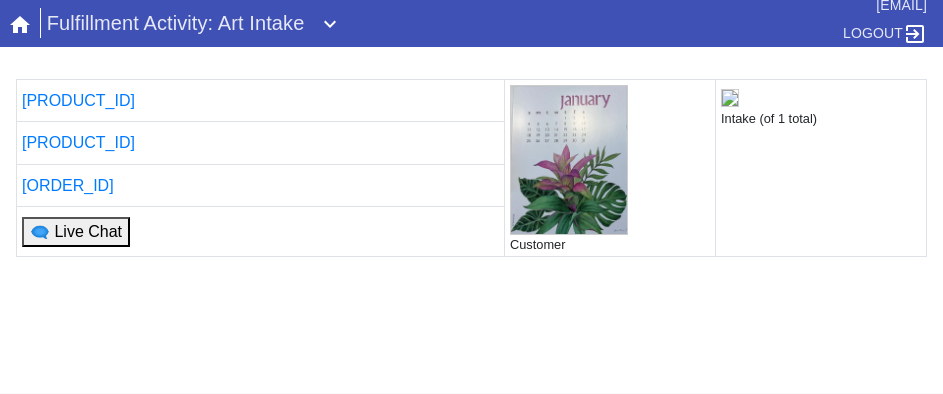 scroll, scrollTop: 0, scrollLeft: 0, axis: both 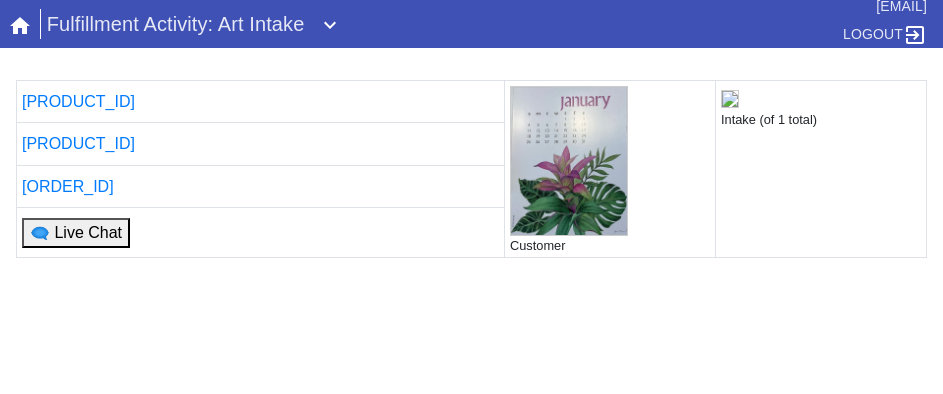 click on "R957236596 Customer Intake (of 1 total) L4373562 W380371350953711 🗨 Live Chat Printing... If you are not returned to the Intake tool after printing is complete, please click  here ." at bounding box center [471, 319] 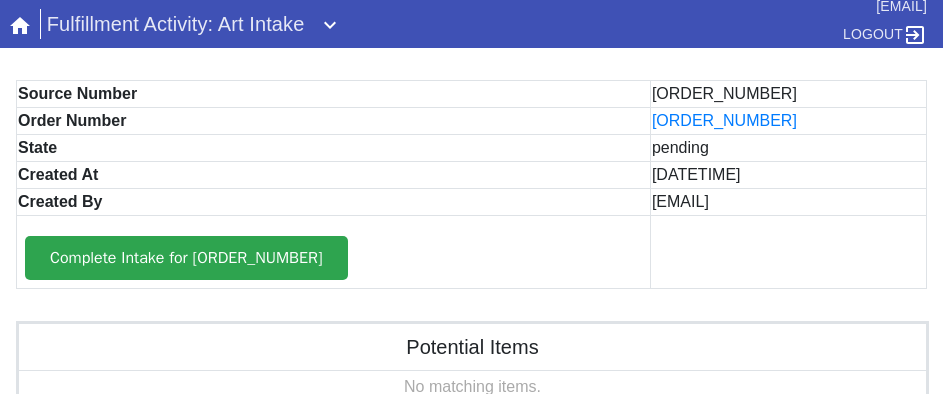 scroll, scrollTop: 0, scrollLeft: 0, axis: both 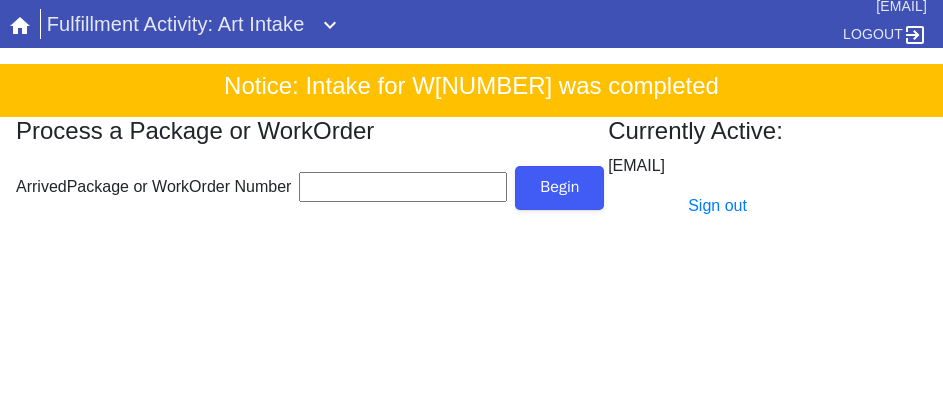 click on "ArrivedPackage or WorkOrder Number" at bounding box center (403, 187) 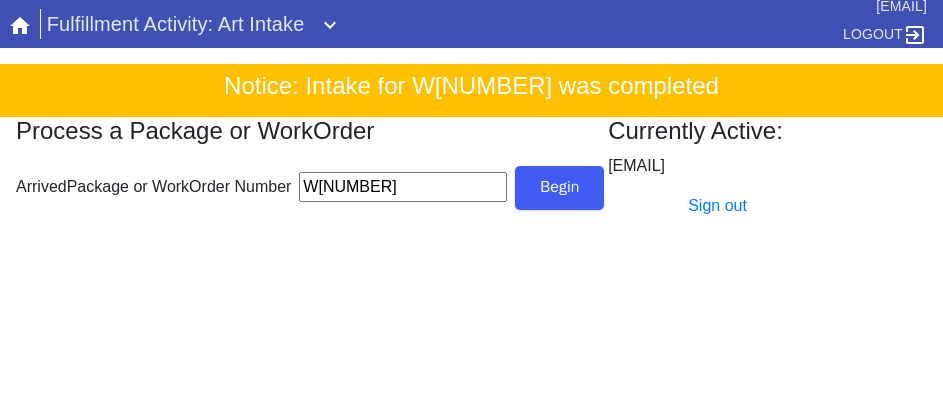 type on "W[NUMBER]" 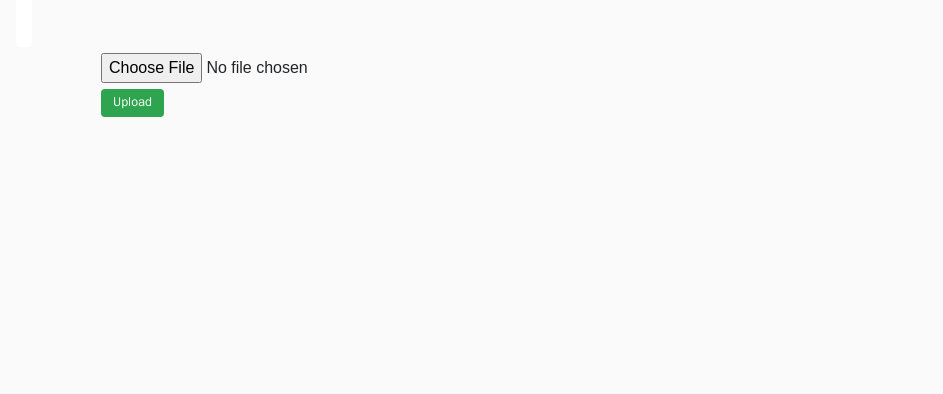 scroll, scrollTop: 912, scrollLeft: 0, axis: vertical 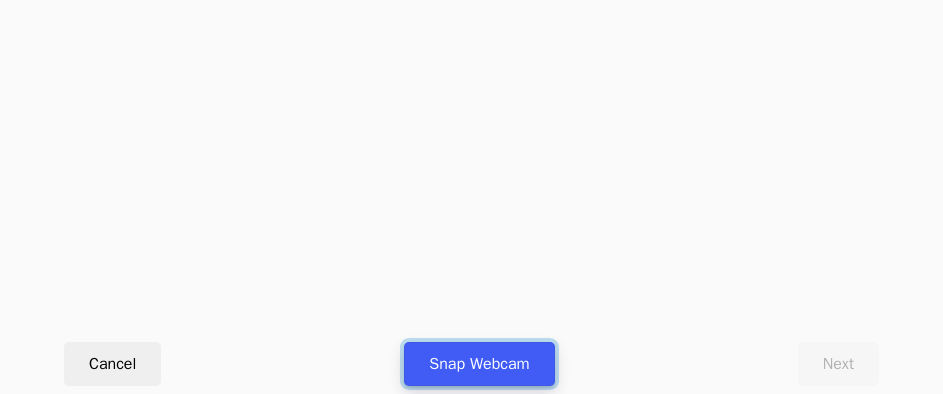 click on "Snap Webcam" at bounding box center [479, 364] 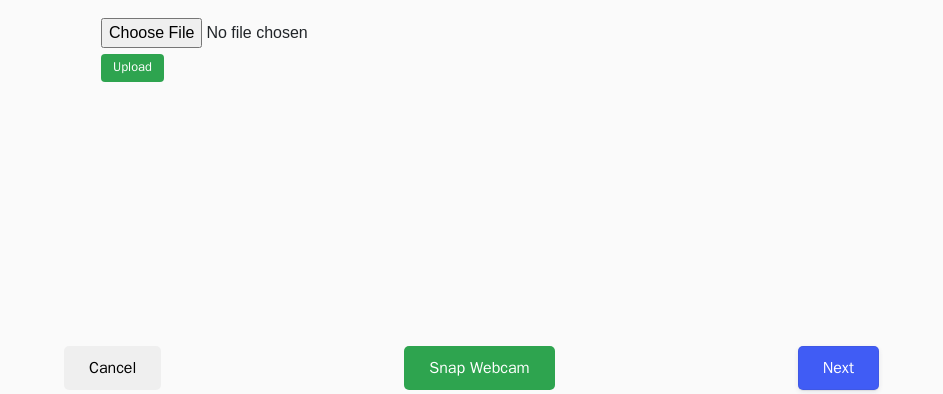 scroll, scrollTop: 912, scrollLeft: 0, axis: vertical 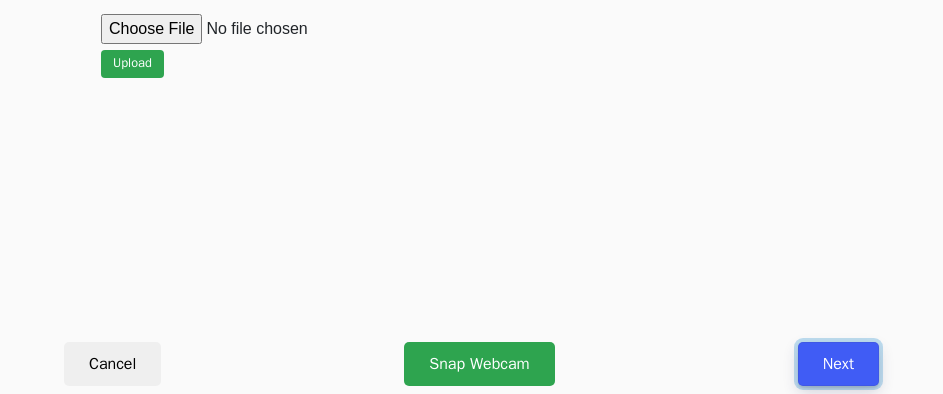 click on "Next" at bounding box center (838, 364) 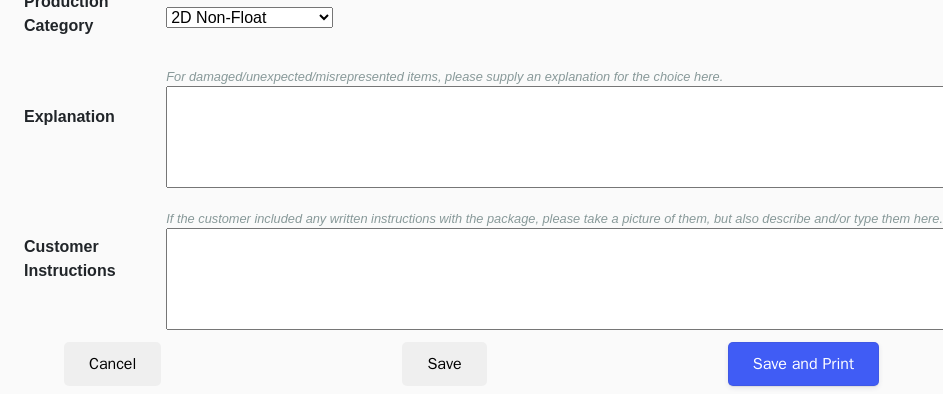 scroll, scrollTop: 452, scrollLeft: 0, axis: vertical 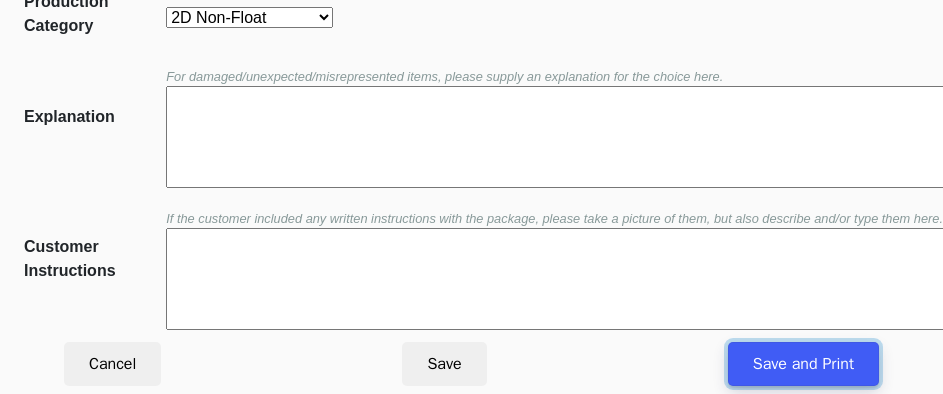 click on "Save and Print" at bounding box center (803, 364) 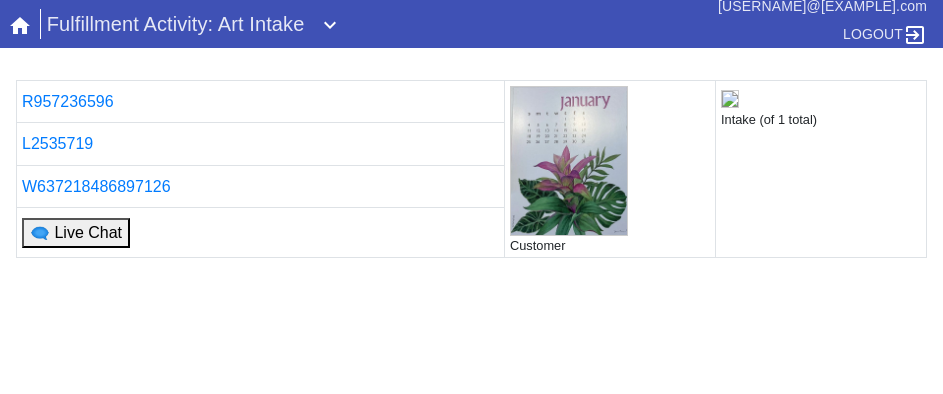 scroll, scrollTop: 0, scrollLeft: 0, axis: both 